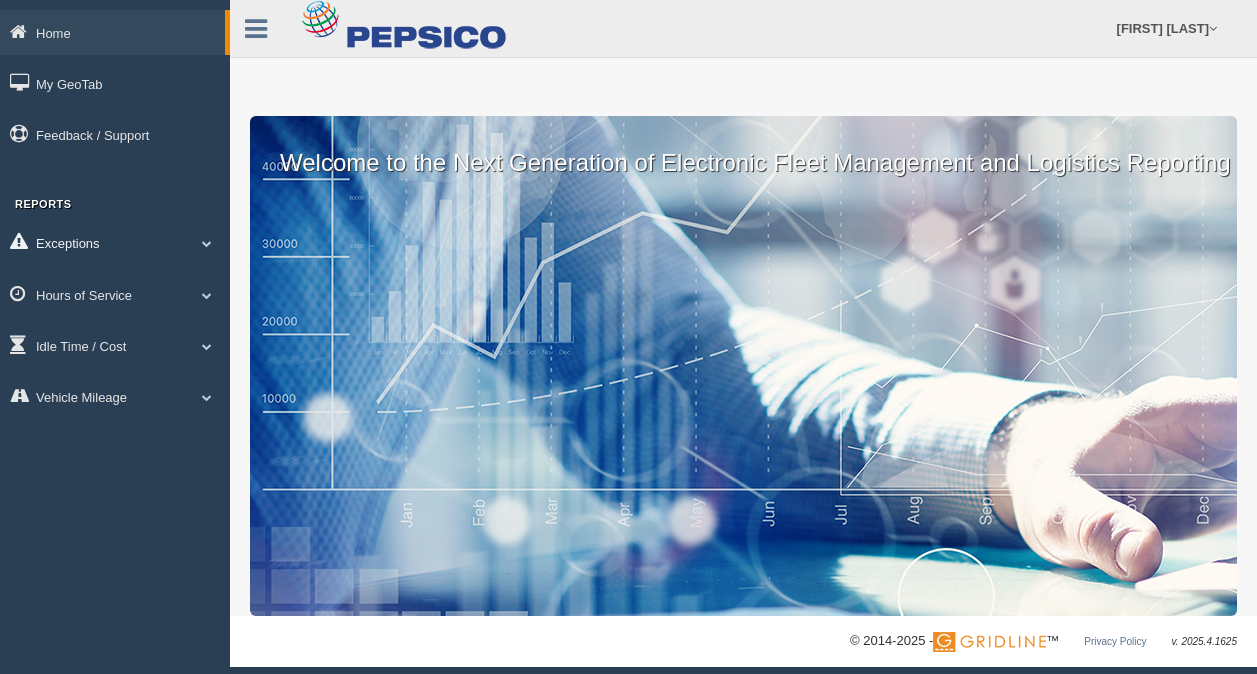scroll, scrollTop: 0, scrollLeft: 0, axis: both 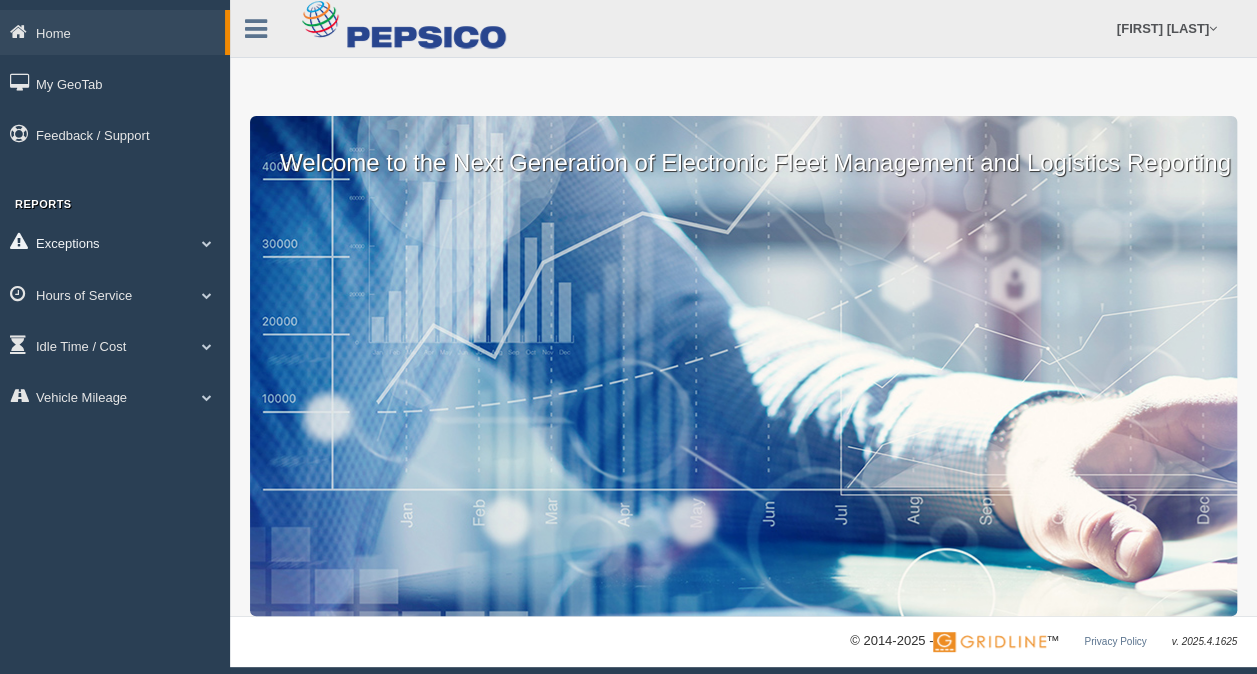 click on "Exceptions" at bounding box center (115, 242) 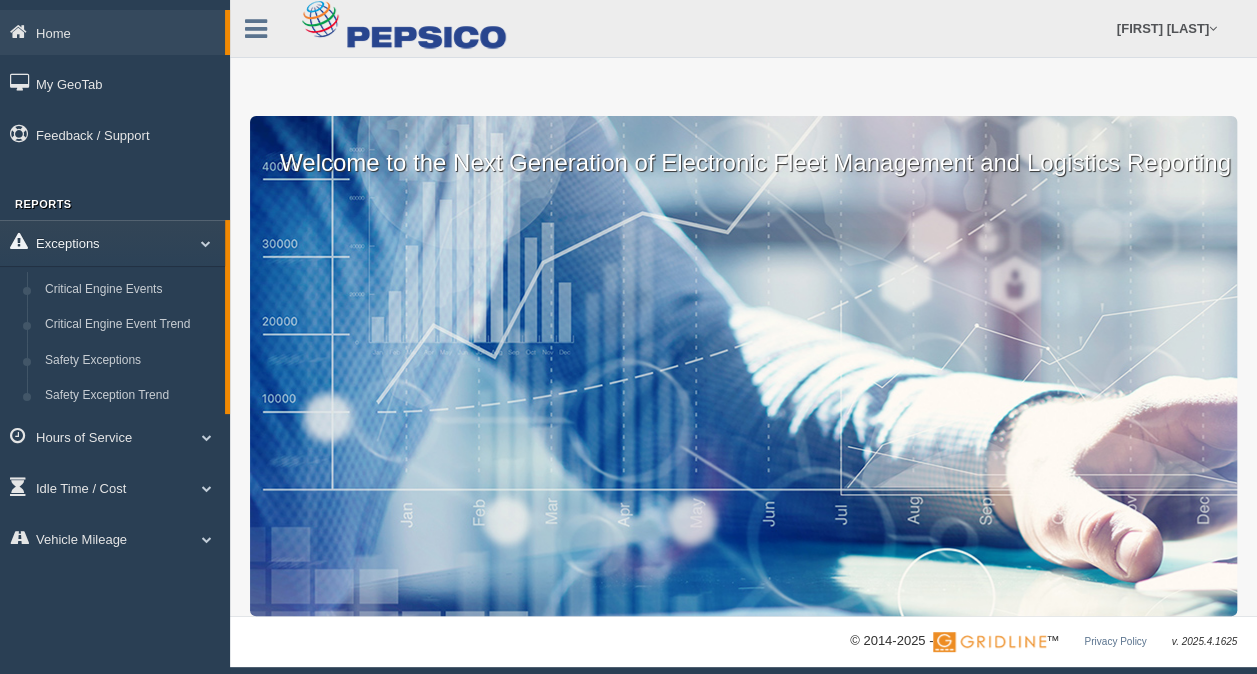 click on "Exceptions" at bounding box center [112, 242] 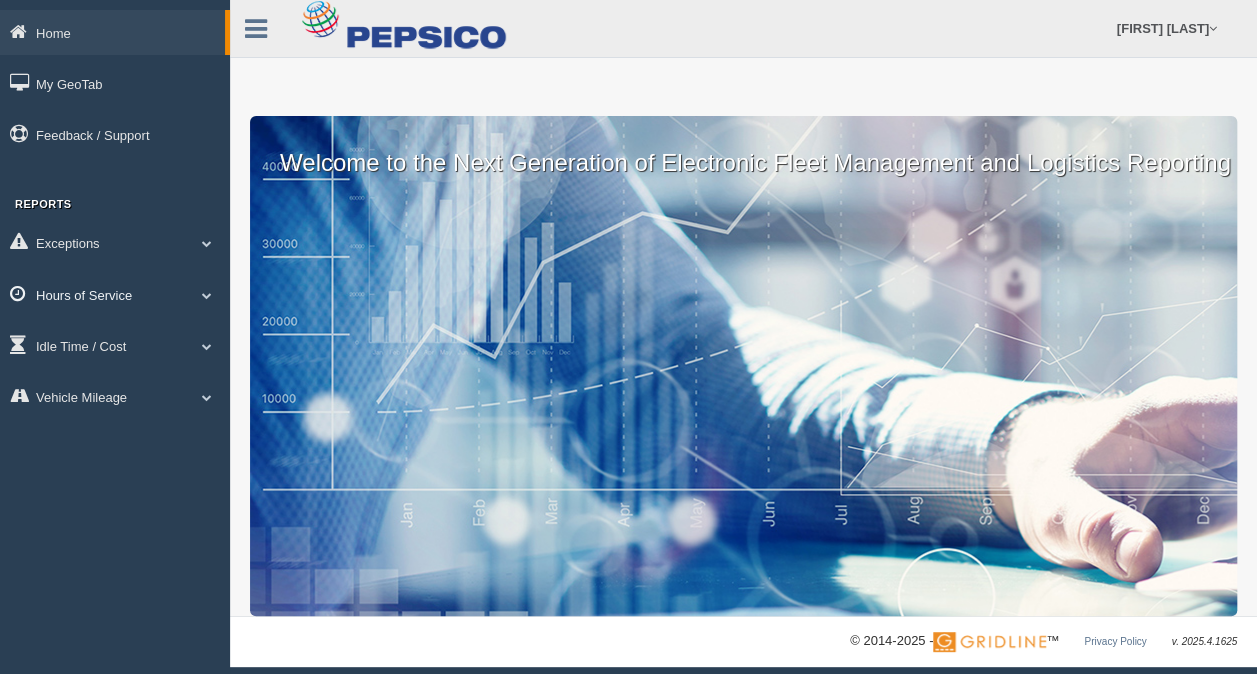 click on "Hours of Service" at bounding box center (115, 294) 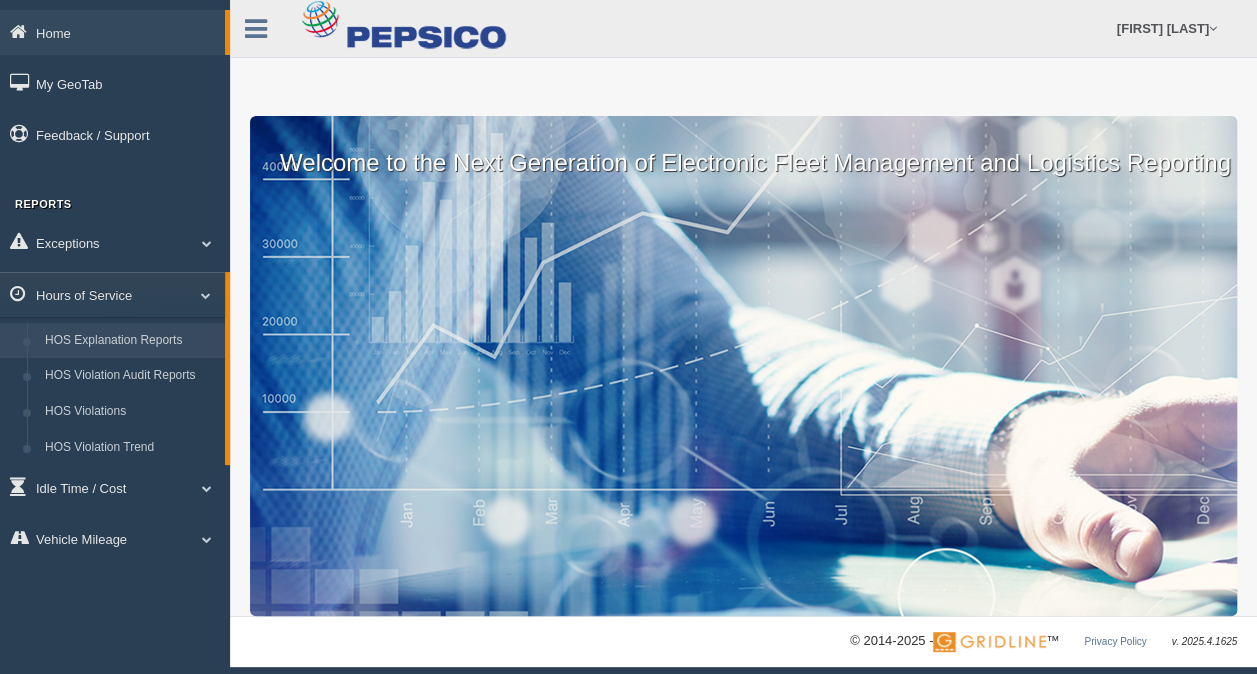 click on "HOS Explanation Reports" at bounding box center [130, 341] 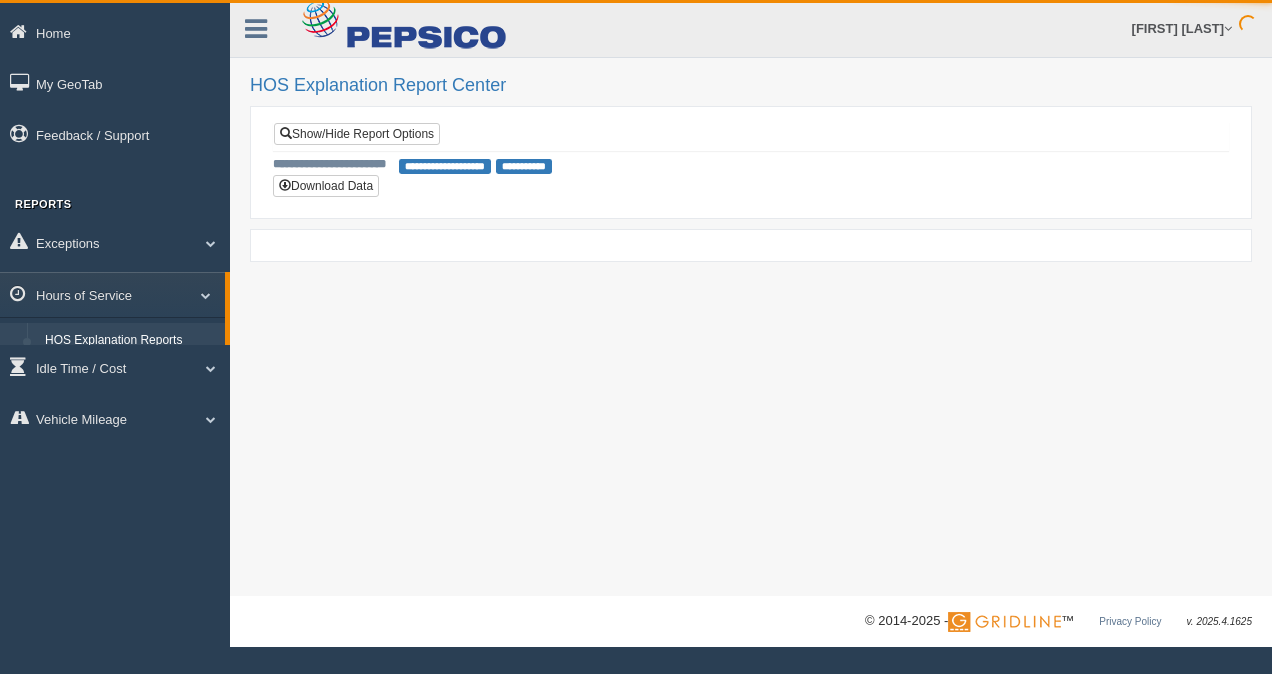 scroll, scrollTop: 0, scrollLeft: 0, axis: both 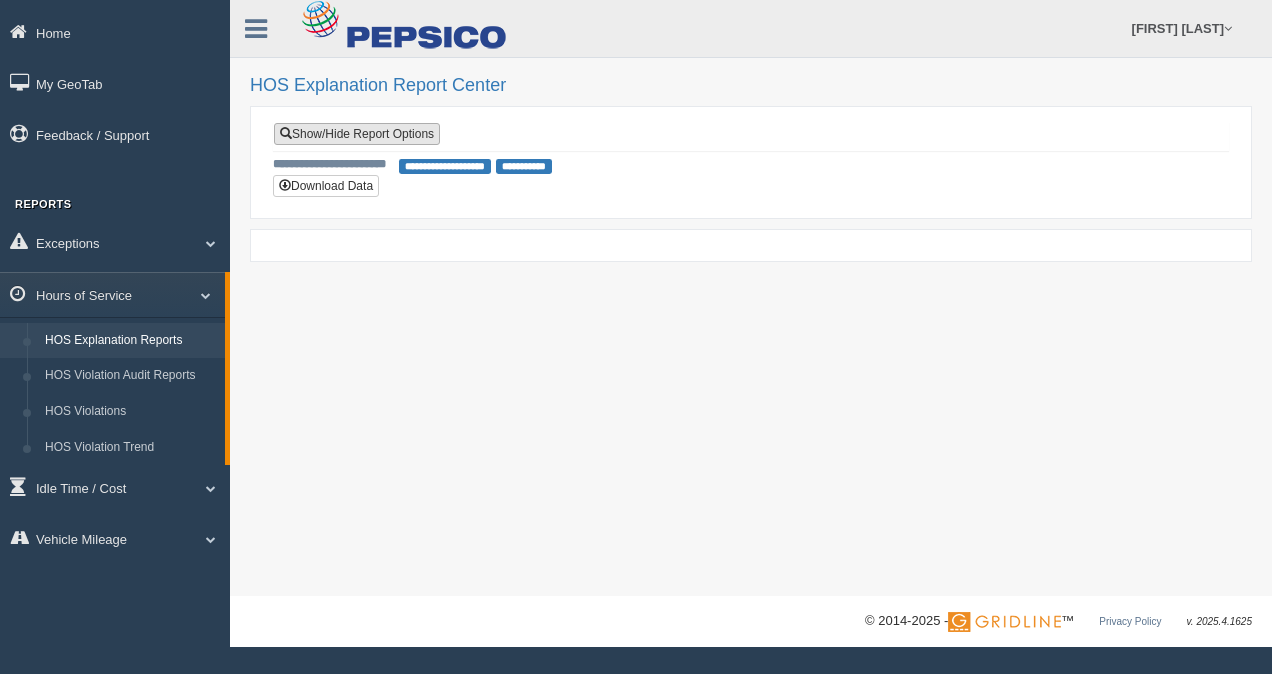 click on "Show/Hide Report Options" at bounding box center (357, 134) 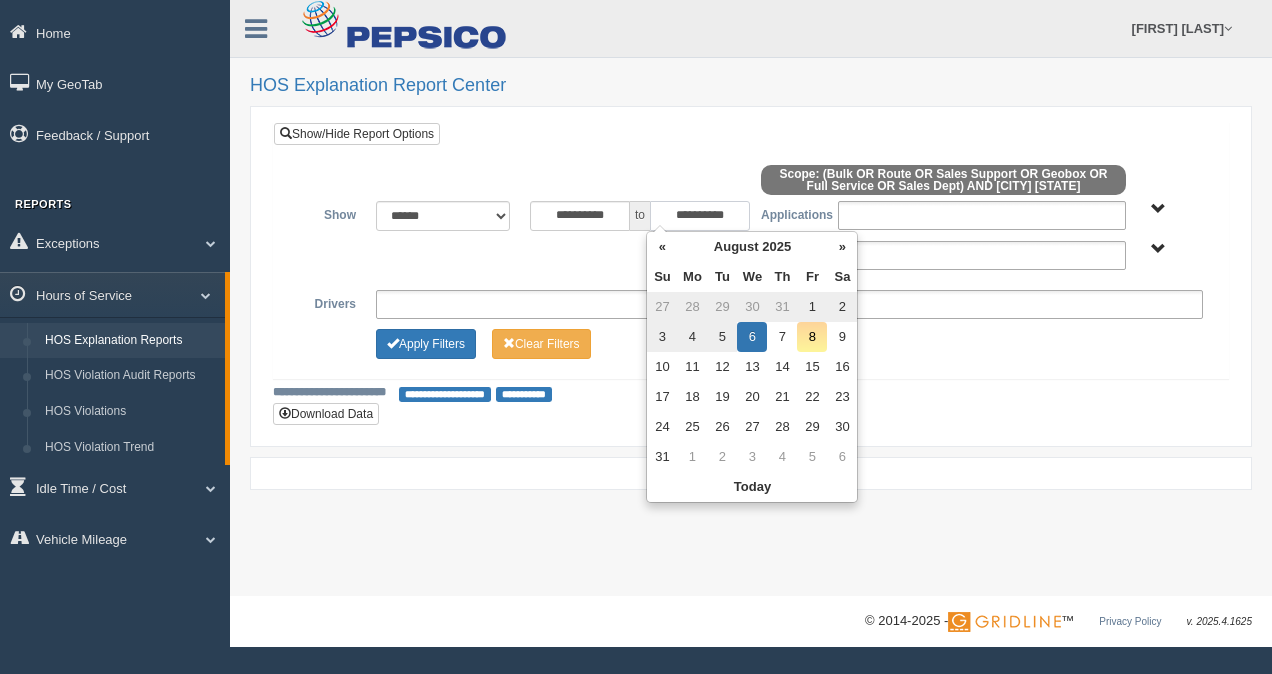 click on "**********" at bounding box center (700, 216) 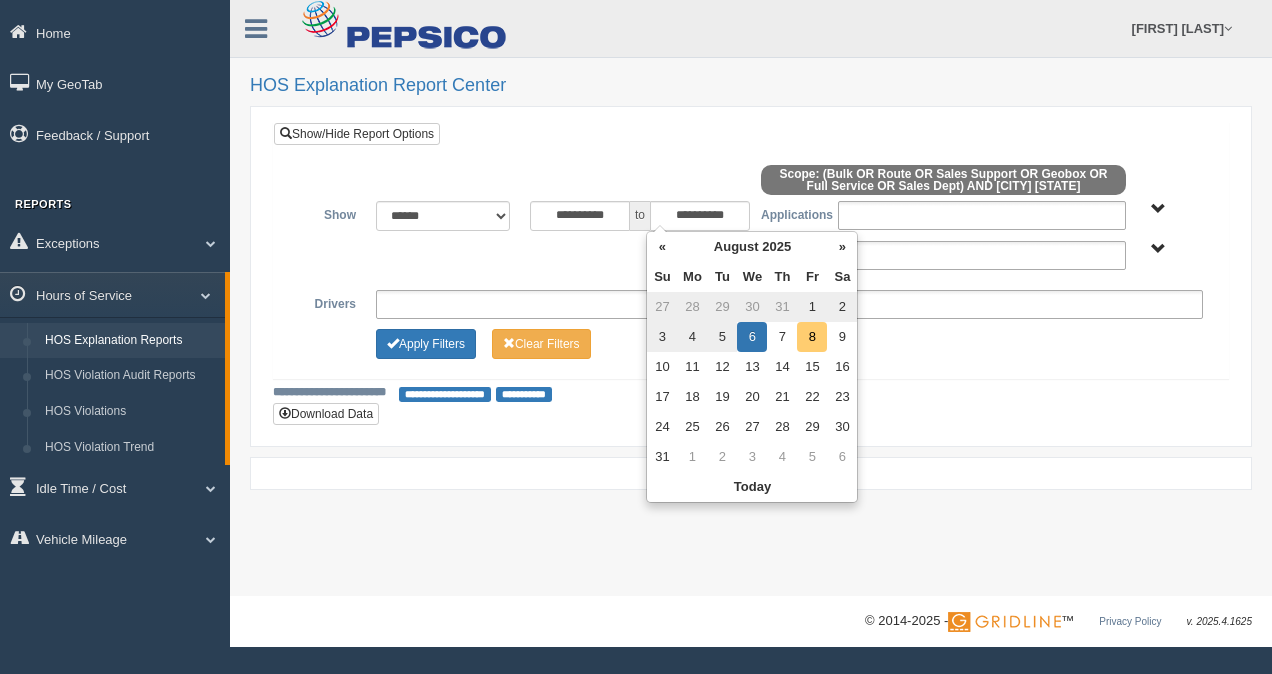 click on "8" at bounding box center (812, 337) 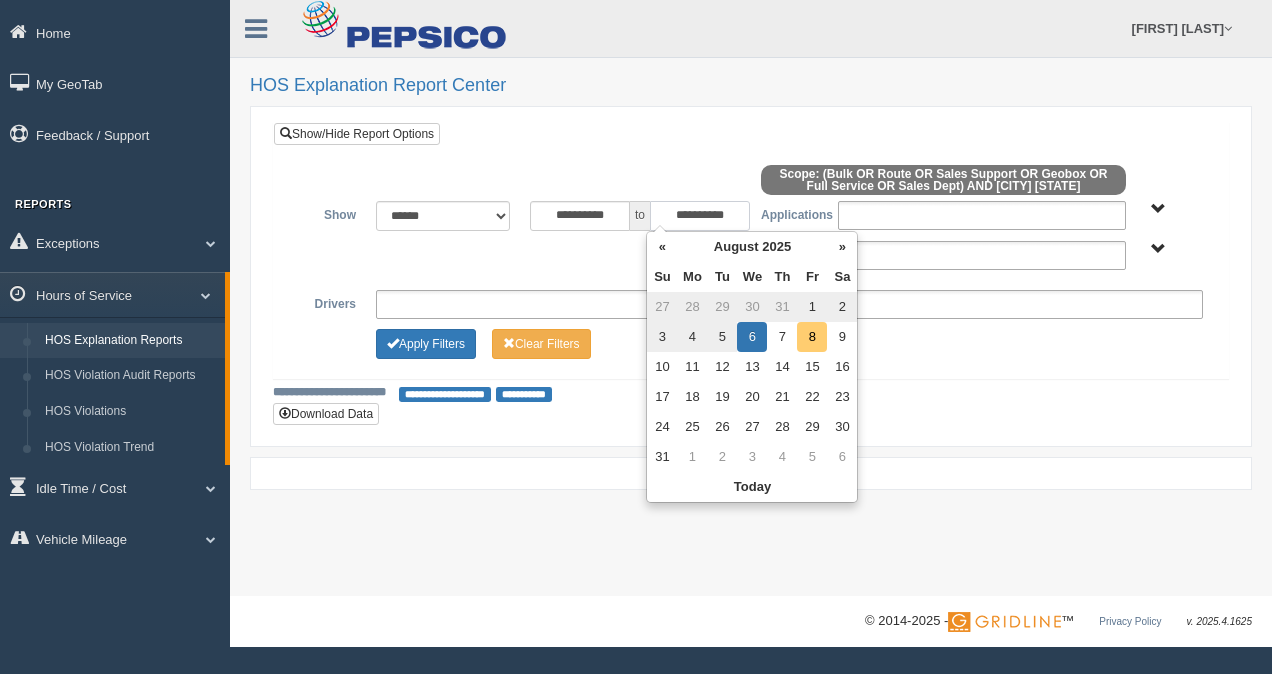 type on "**********" 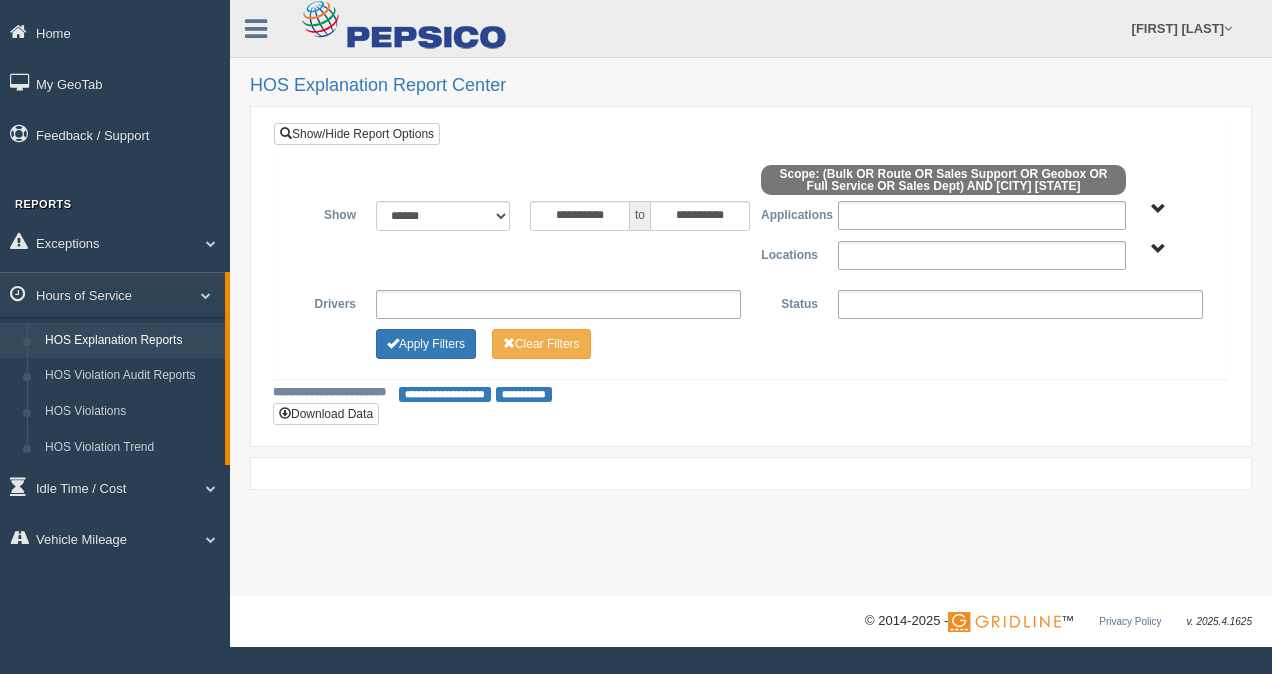 click on "**********" at bounding box center [751, 264] 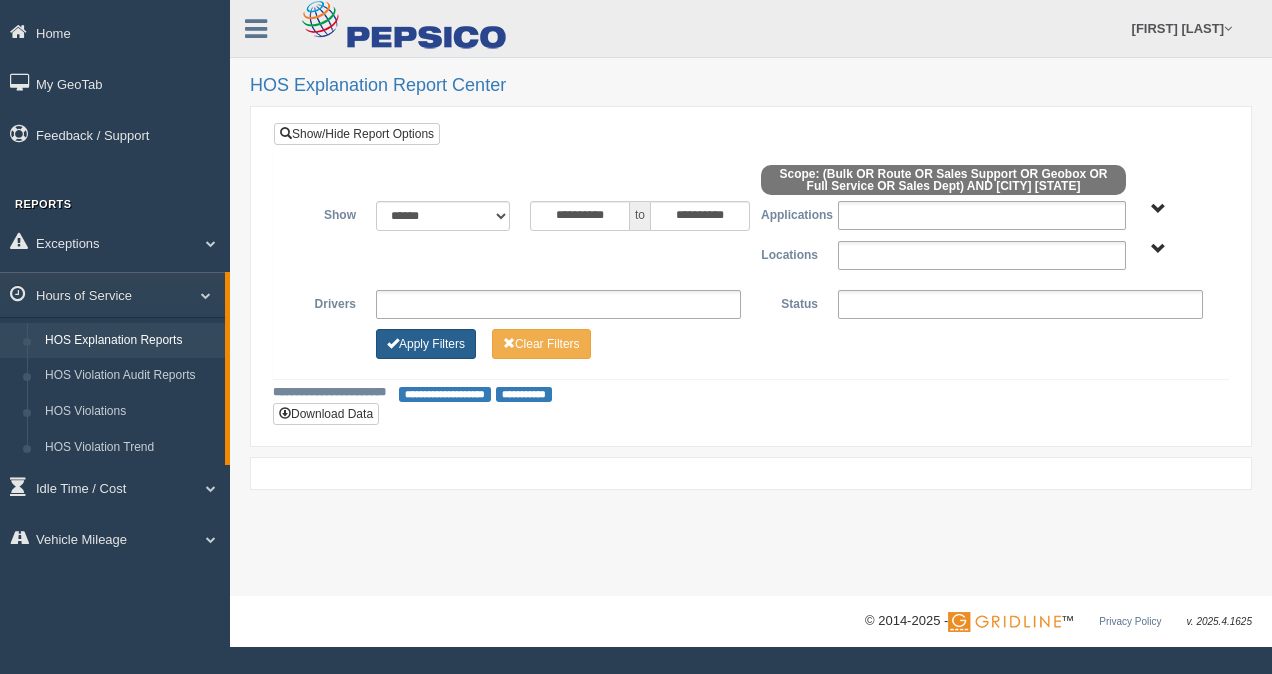 click on "Apply Filters" at bounding box center (426, 344) 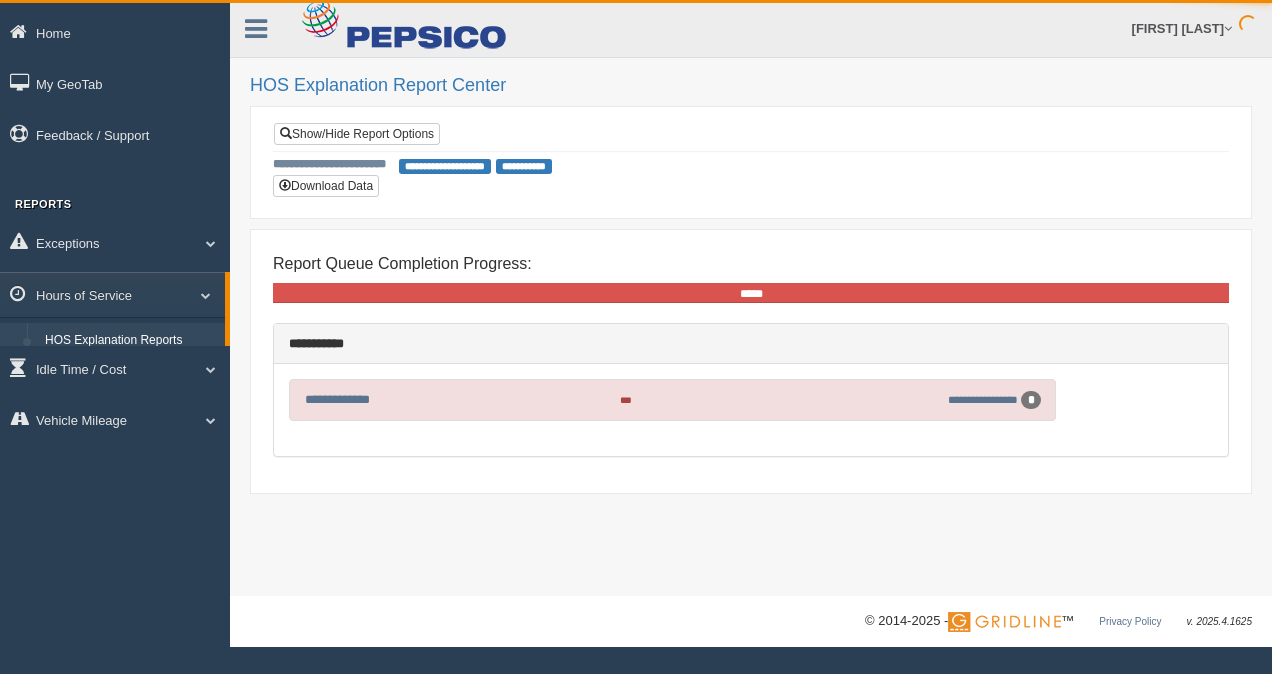 scroll, scrollTop: 0, scrollLeft: 0, axis: both 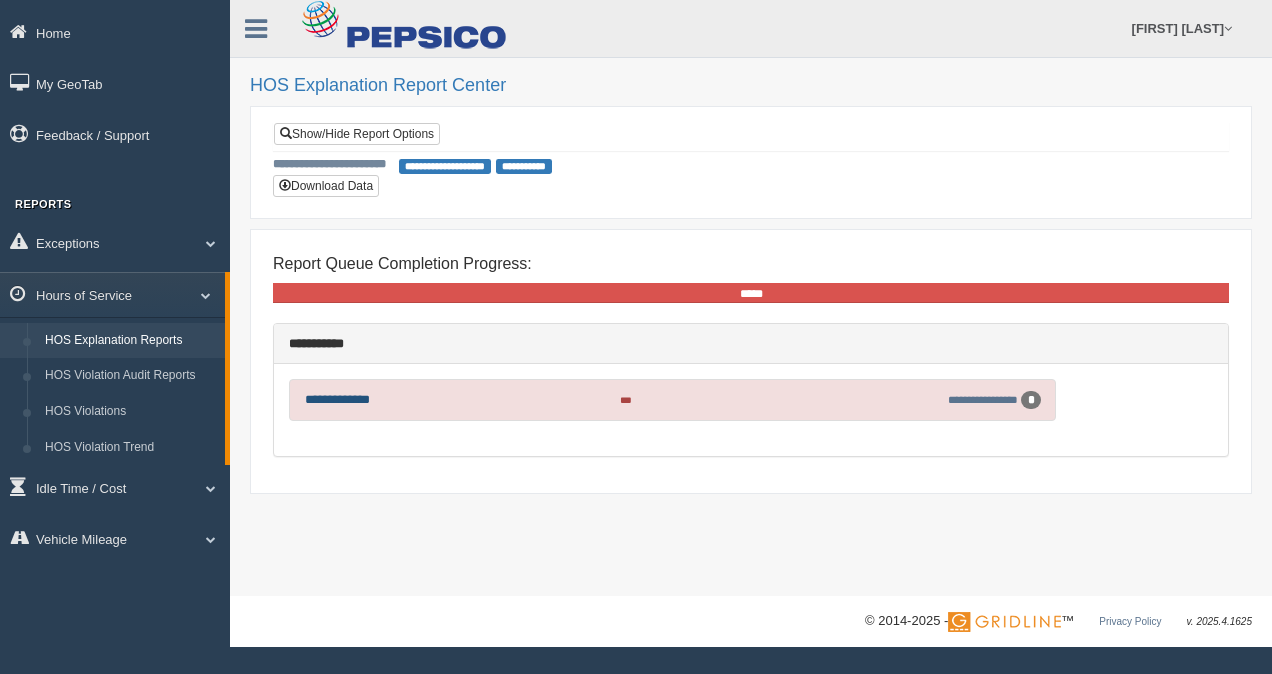 click on "**********" at bounding box center (337, 399) 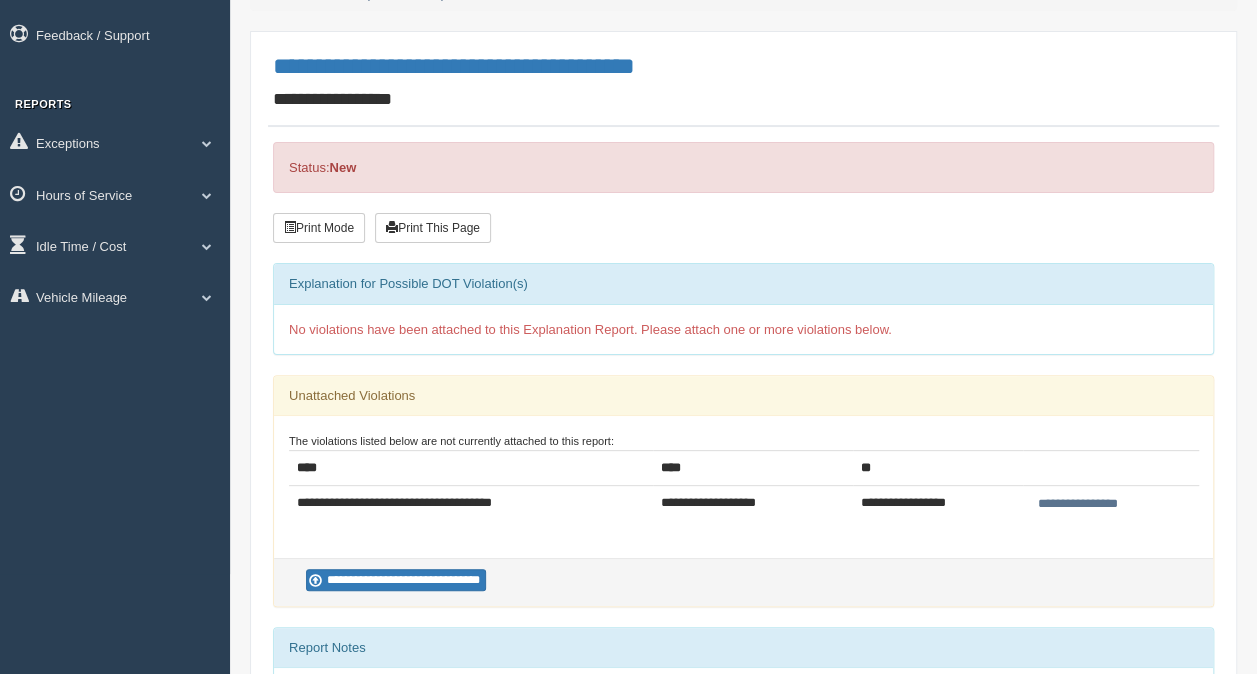 scroll, scrollTop: 200, scrollLeft: 0, axis: vertical 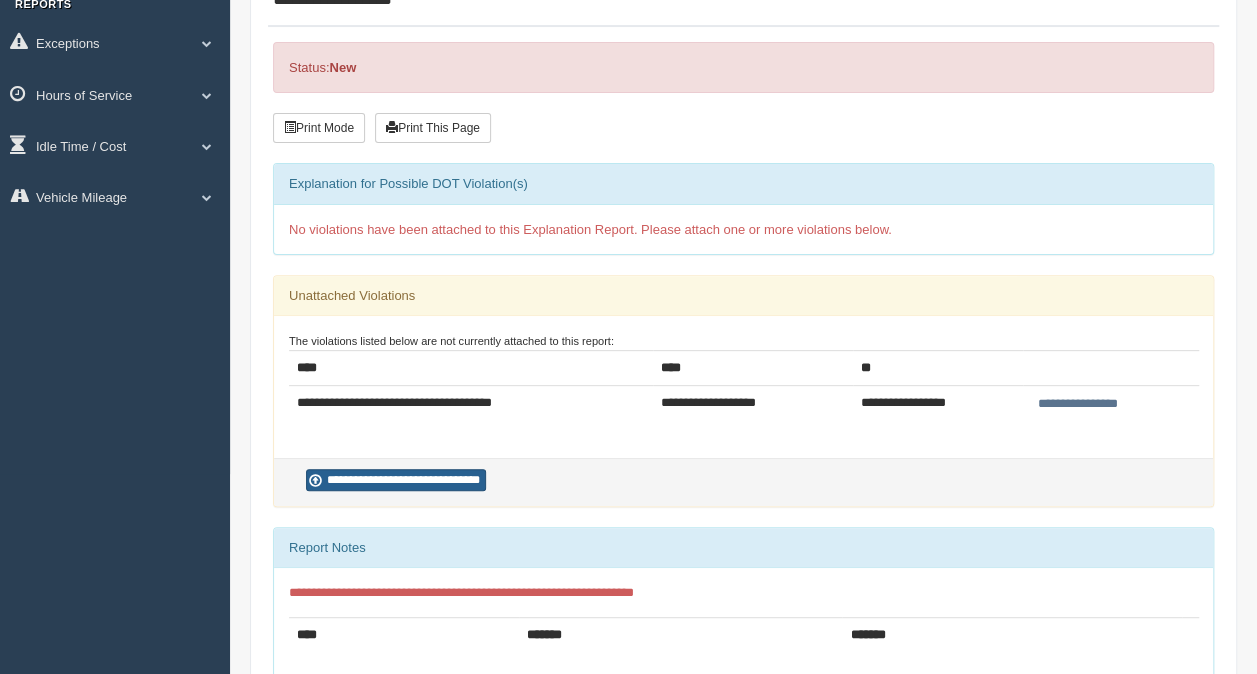click on "**********" at bounding box center [396, 480] 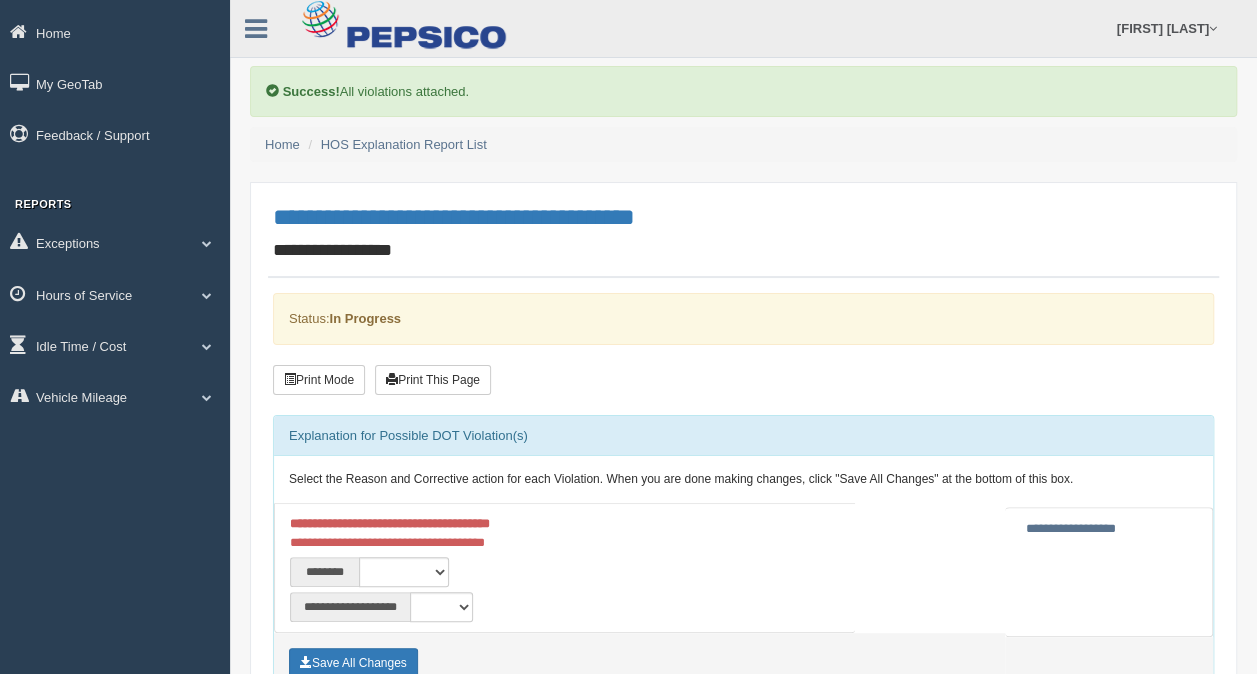 scroll, scrollTop: 100, scrollLeft: 0, axis: vertical 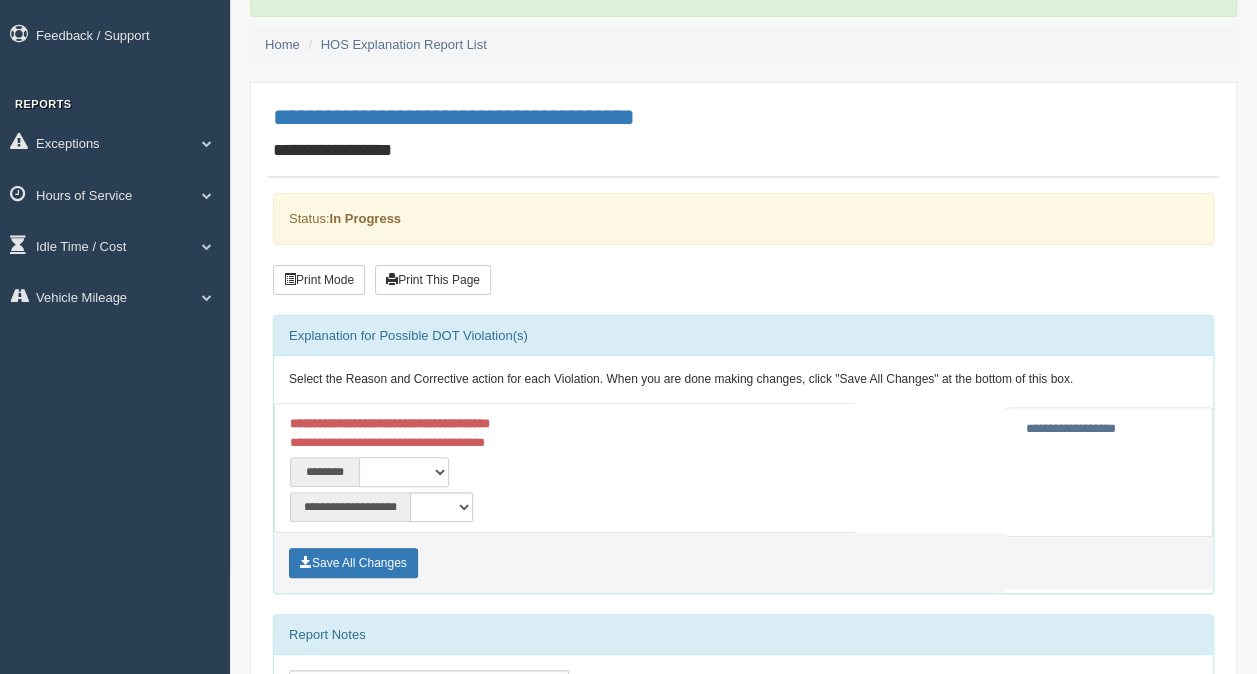 click on "**********" at bounding box center (404, 472) 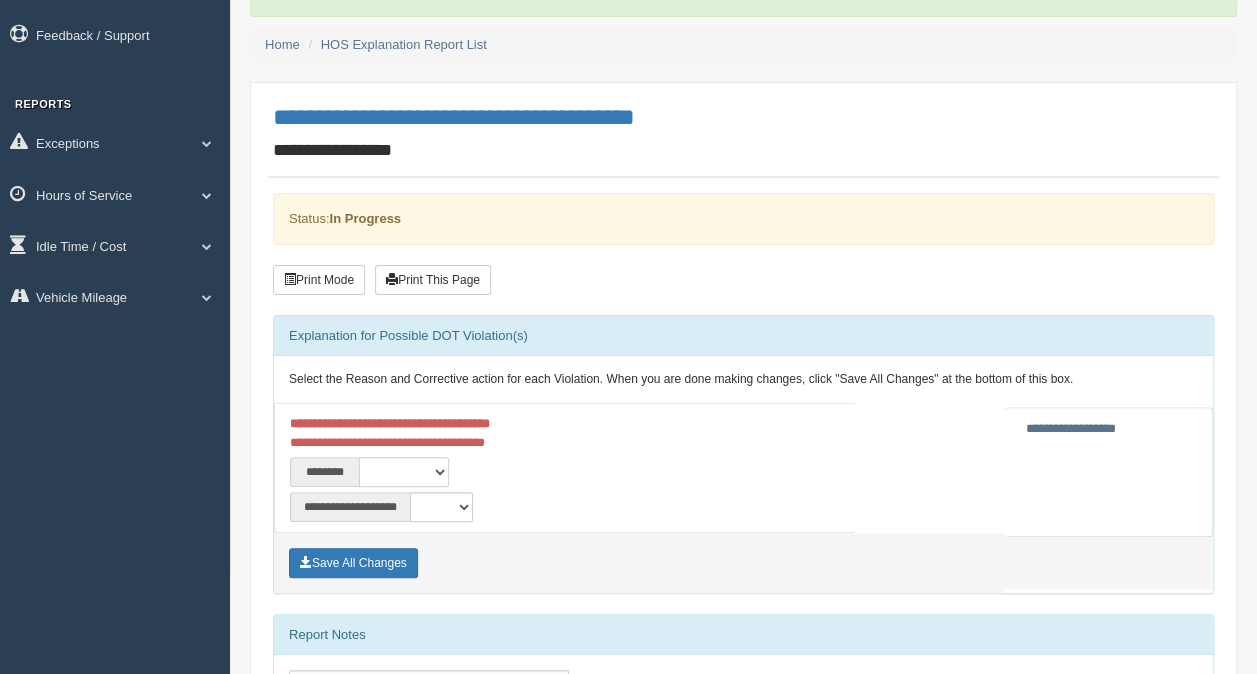 select on "***" 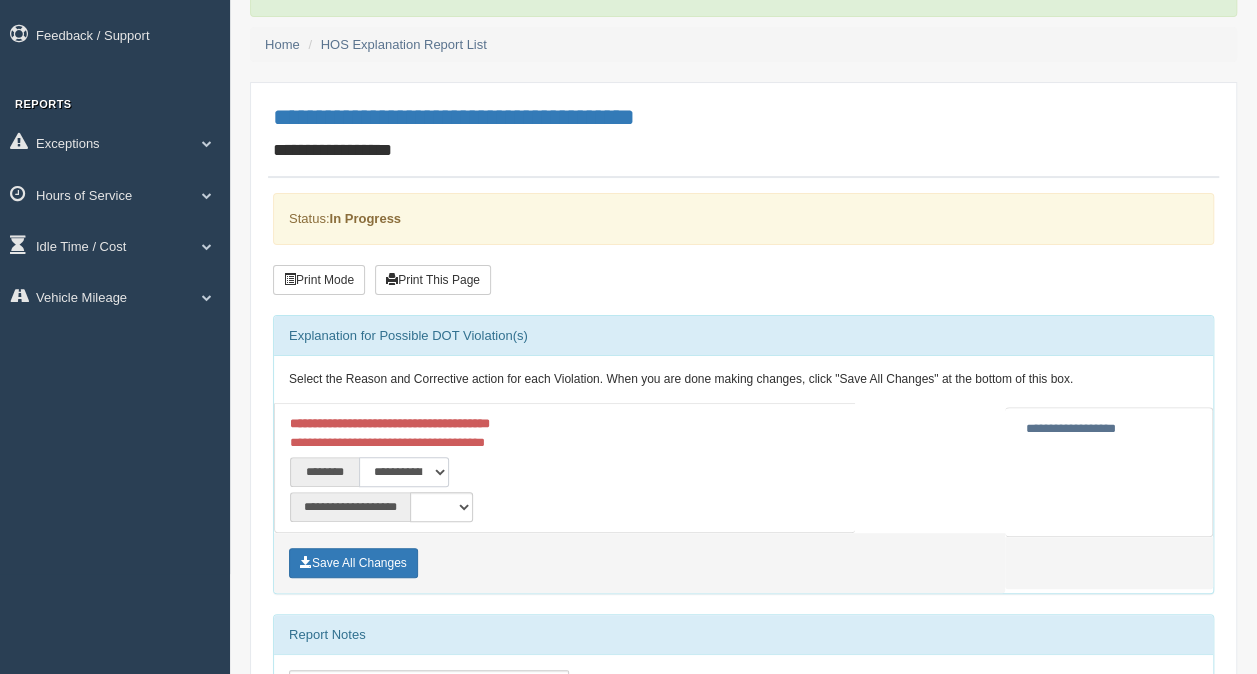 click on "**********" at bounding box center (404, 472) 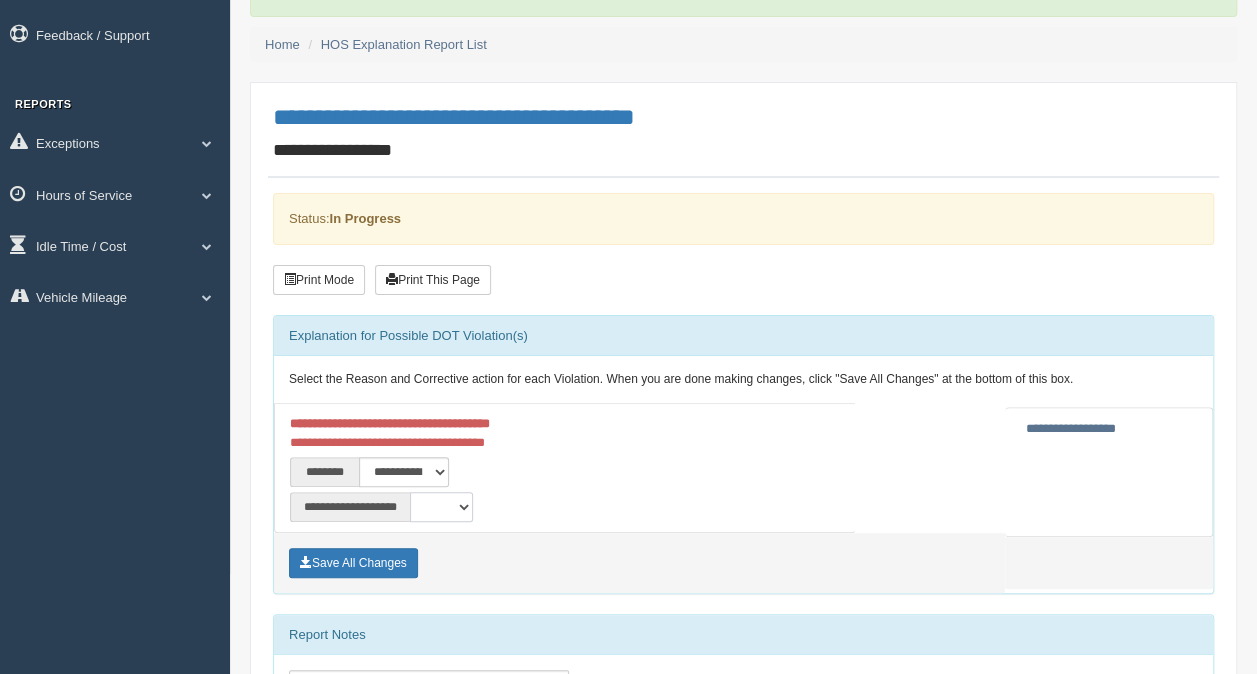 click on "**********" at bounding box center [441, 507] 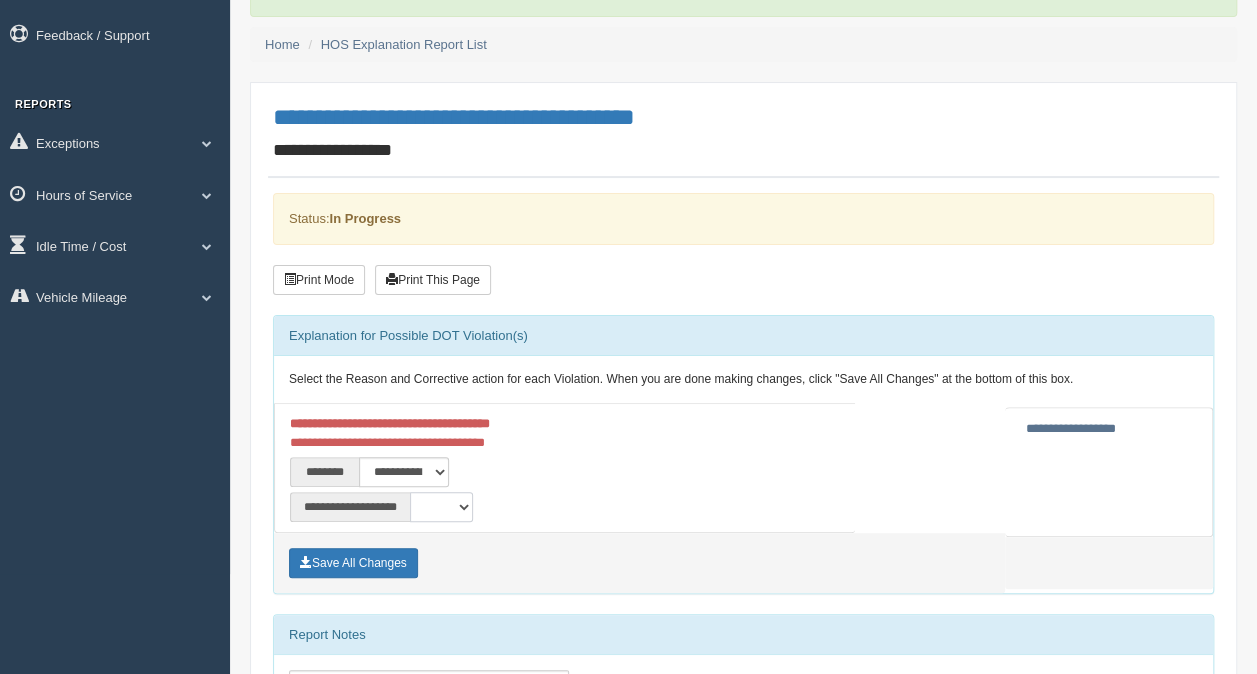 select on "*" 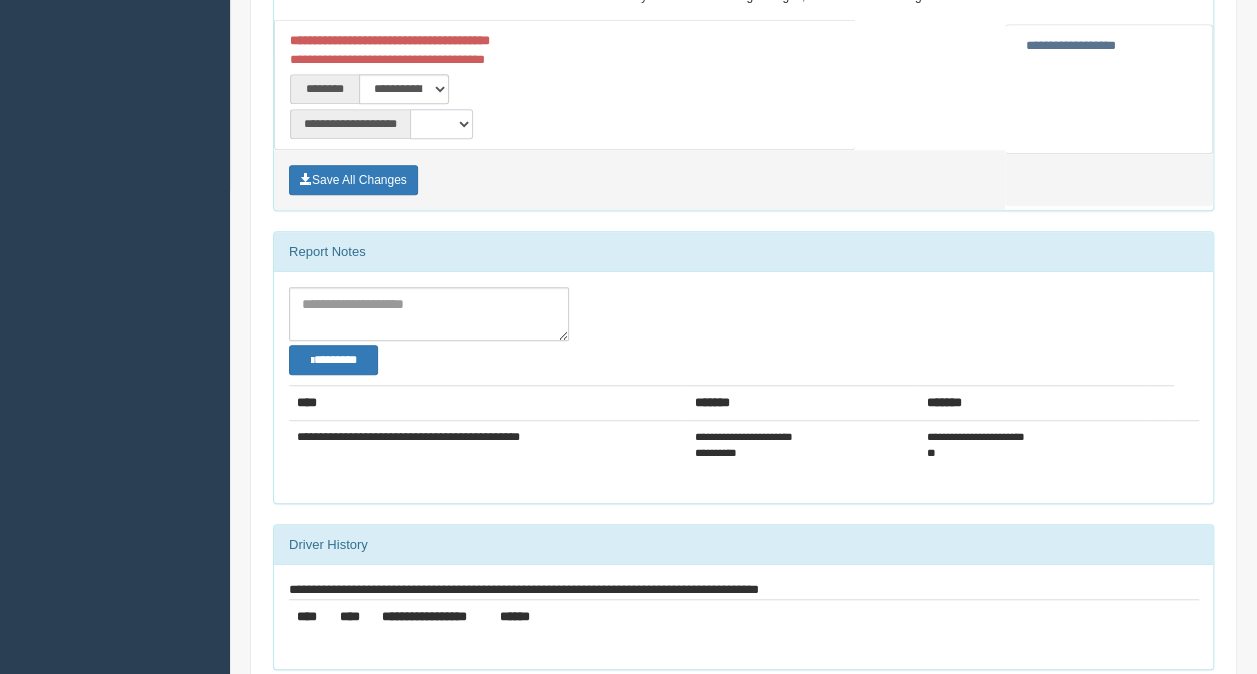 scroll, scrollTop: 190, scrollLeft: 0, axis: vertical 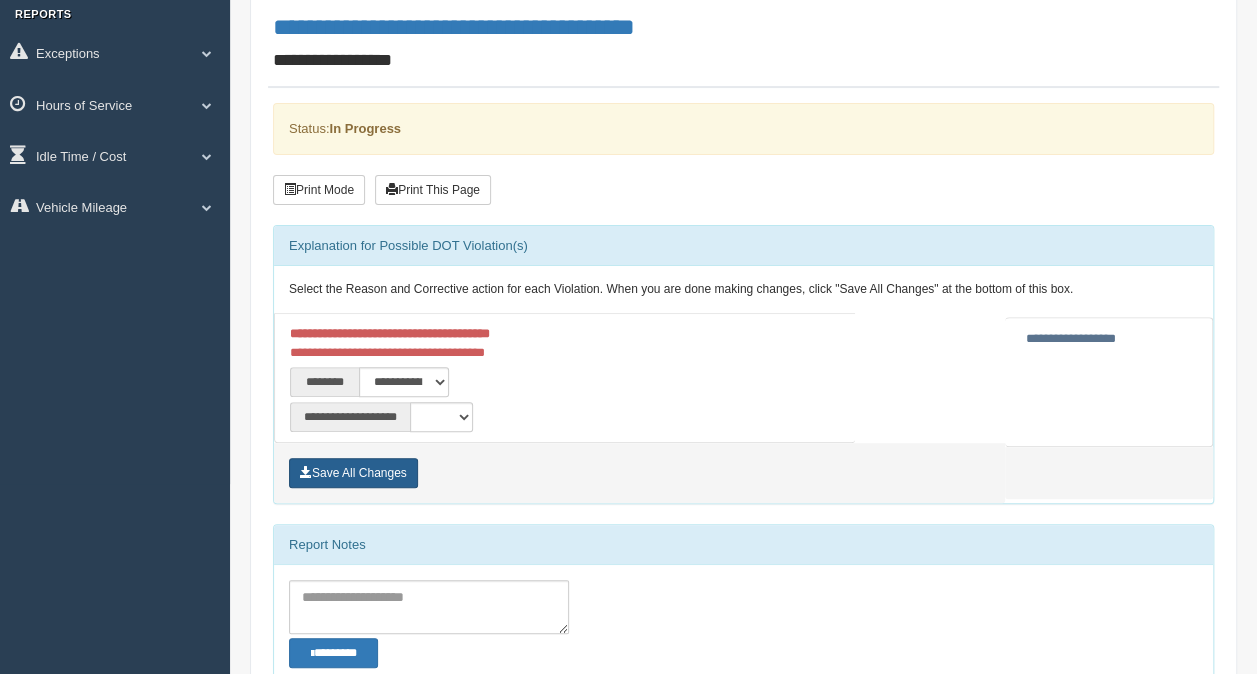 click on "Save All Changes" at bounding box center (353, 473) 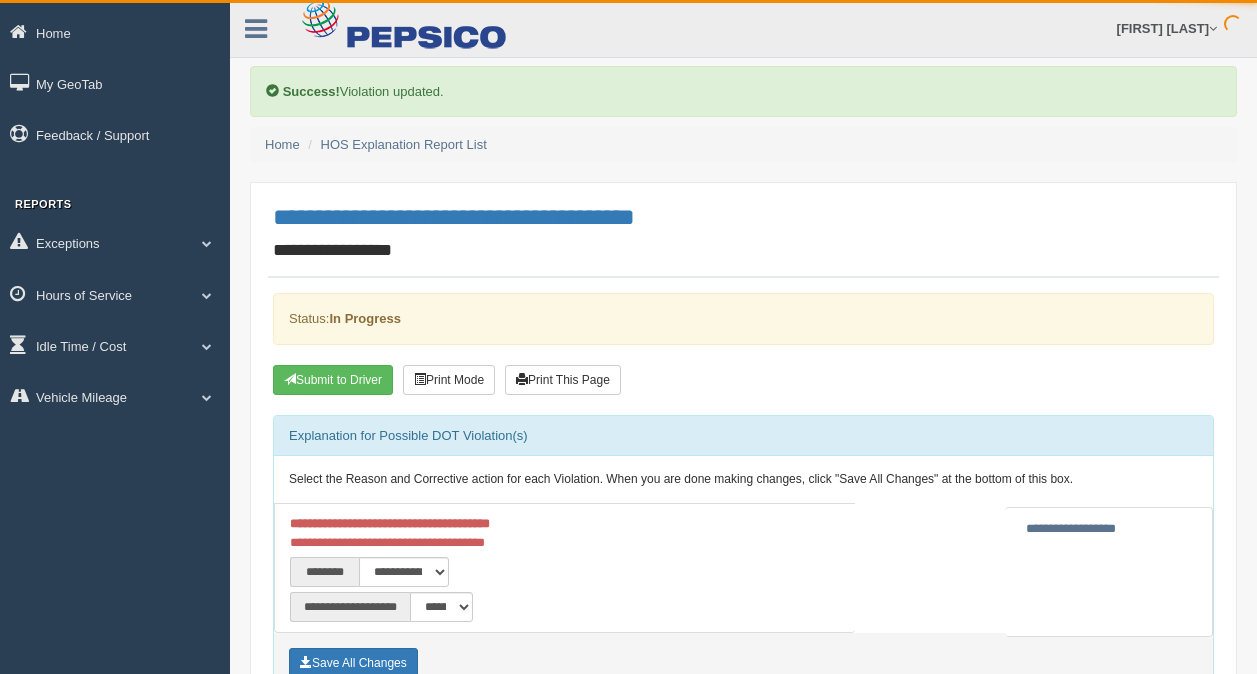 scroll, scrollTop: 0, scrollLeft: 0, axis: both 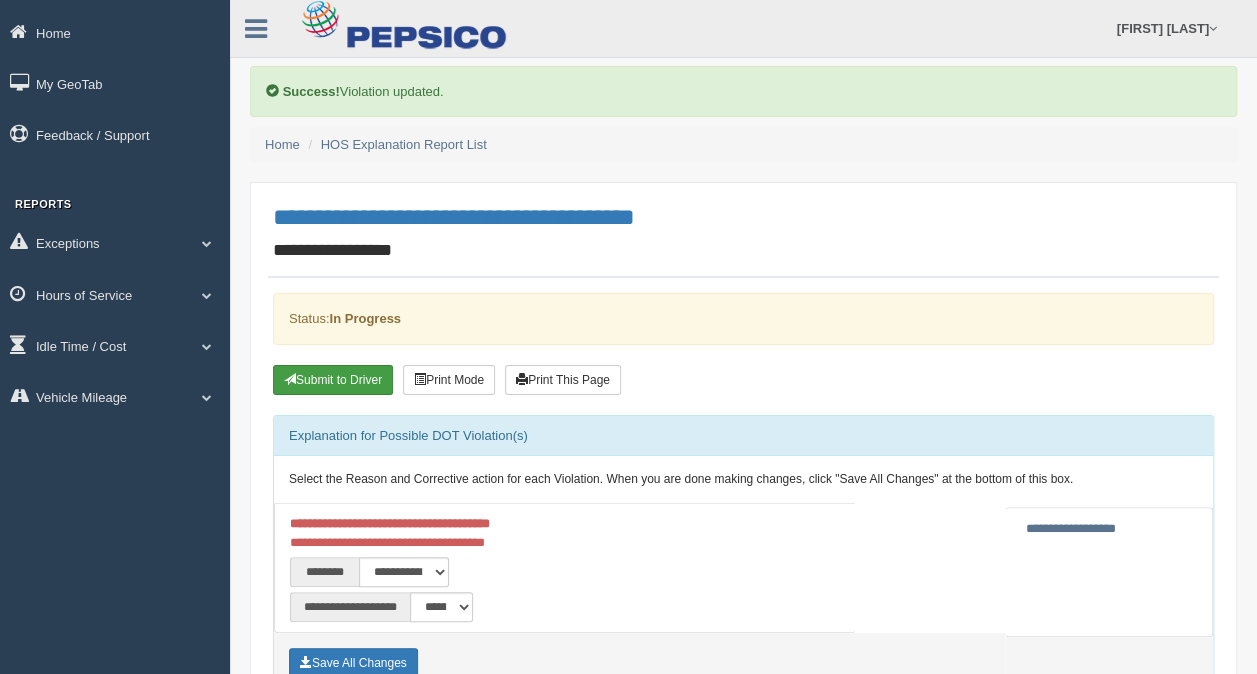 click on "Submit to Driver" at bounding box center [333, 380] 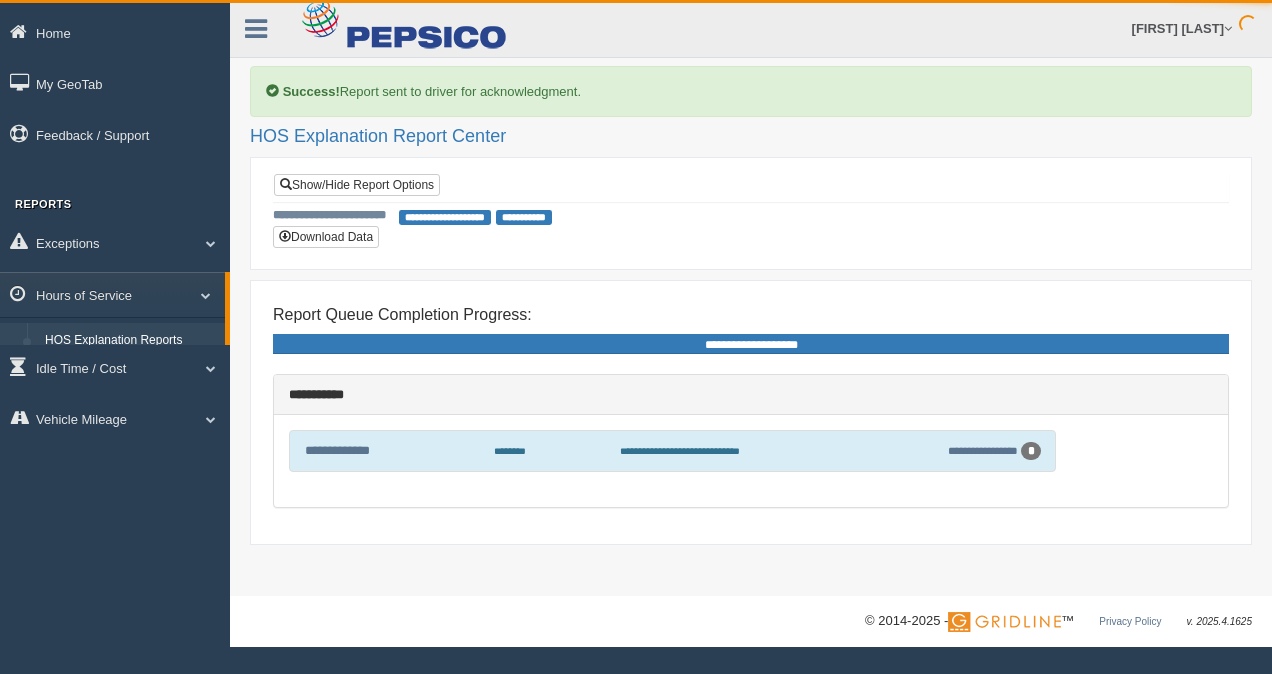 scroll, scrollTop: 0, scrollLeft: 0, axis: both 